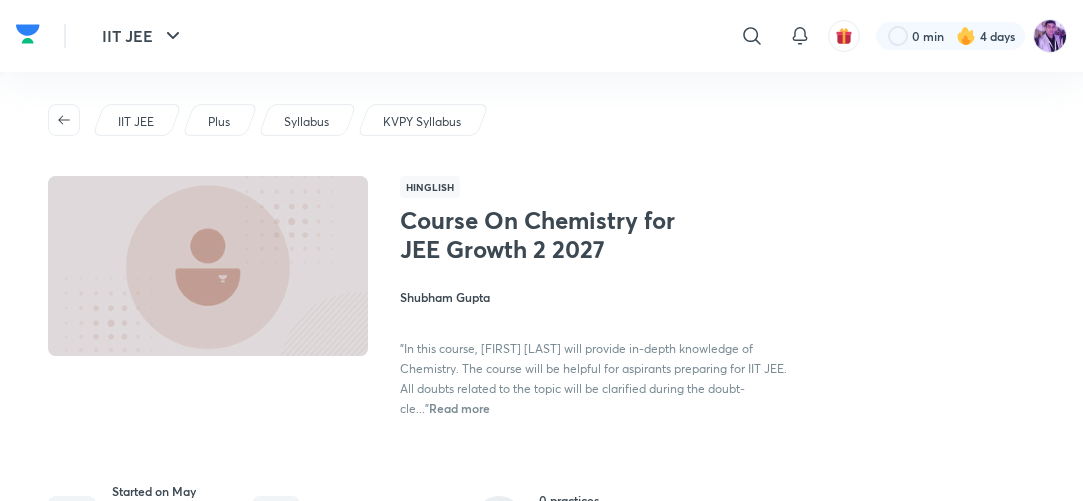 scroll, scrollTop: 320, scrollLeft: 0, axis: vertical 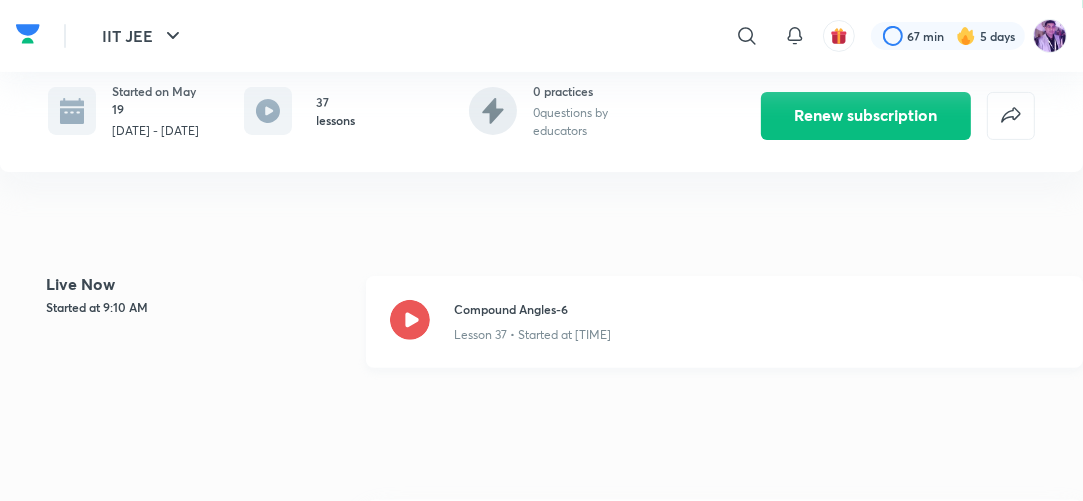 click at bounding box center [410, 322] 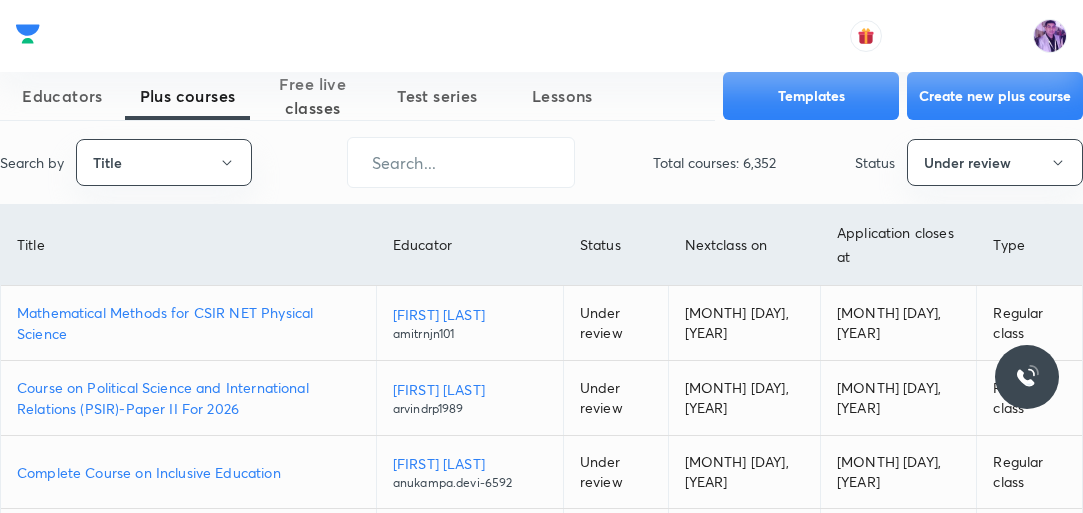 scroll, scrollTop: 0, scrollLeft: 0, axis: both 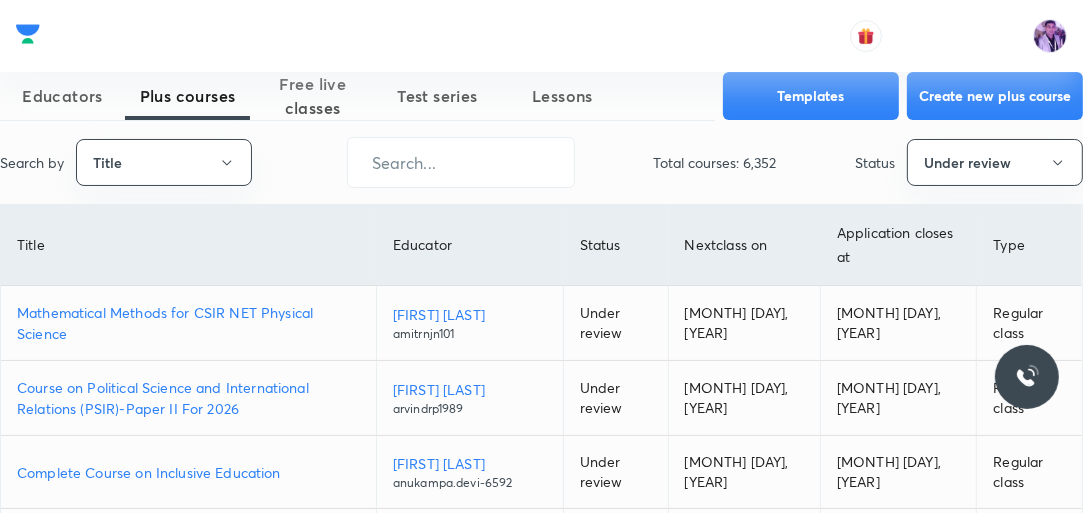 click on "Mathematical Methods for CSIR NET Physical Science" at bounding box center [188, 323] 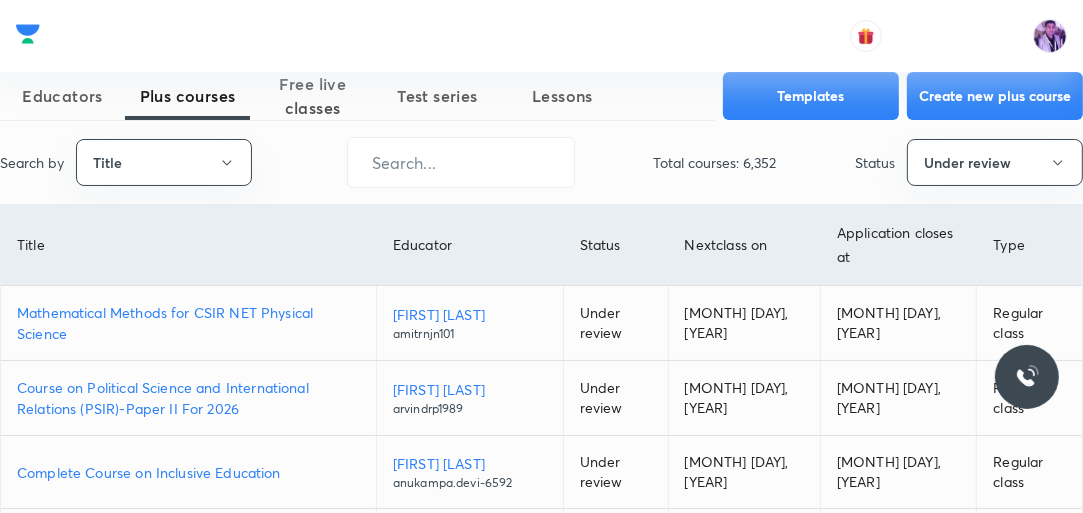 click on "Mathematical Methods for CSIR NET Physical Science" at bounding box center (188, 323) 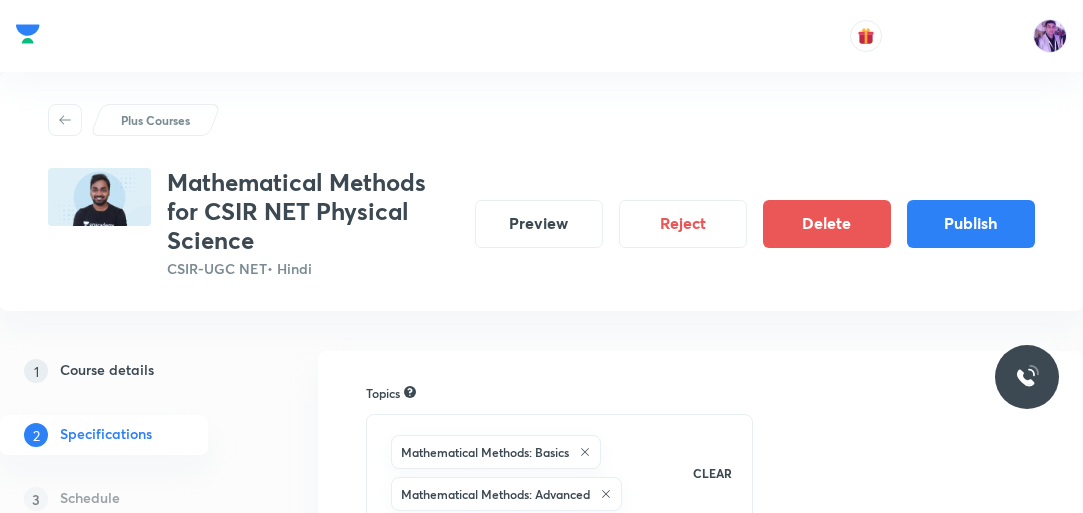 scroll, scrollTop: 0, scrollLeft: 0, axis: both 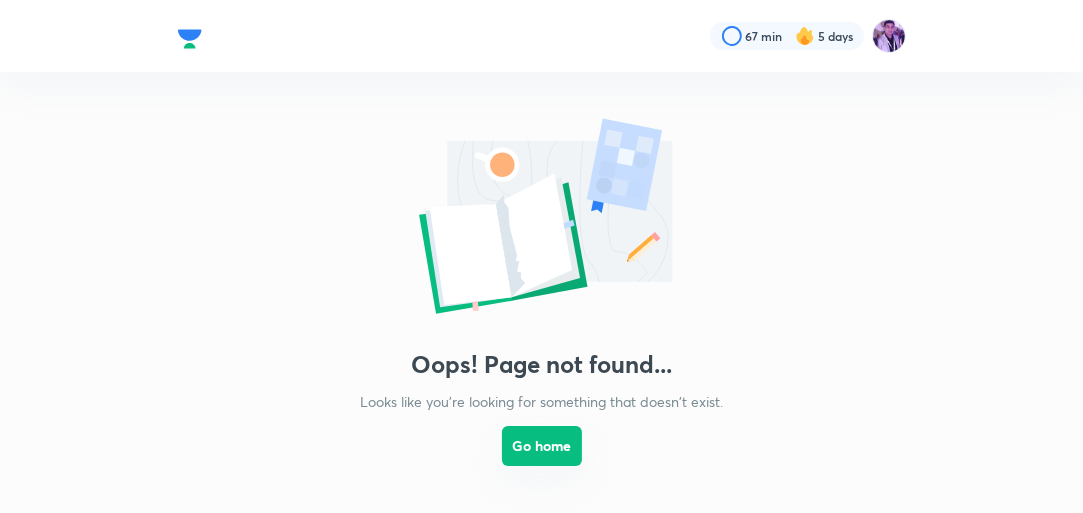 click on "Go home" at bounding box center [542, 446] 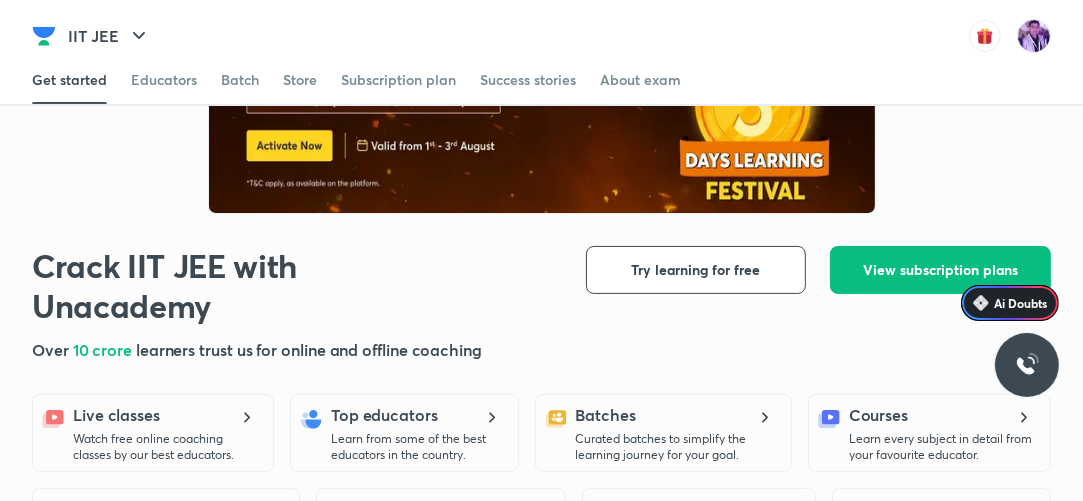 scroll, scrollTop: 80, scrollLeft: 0, axis: vertical 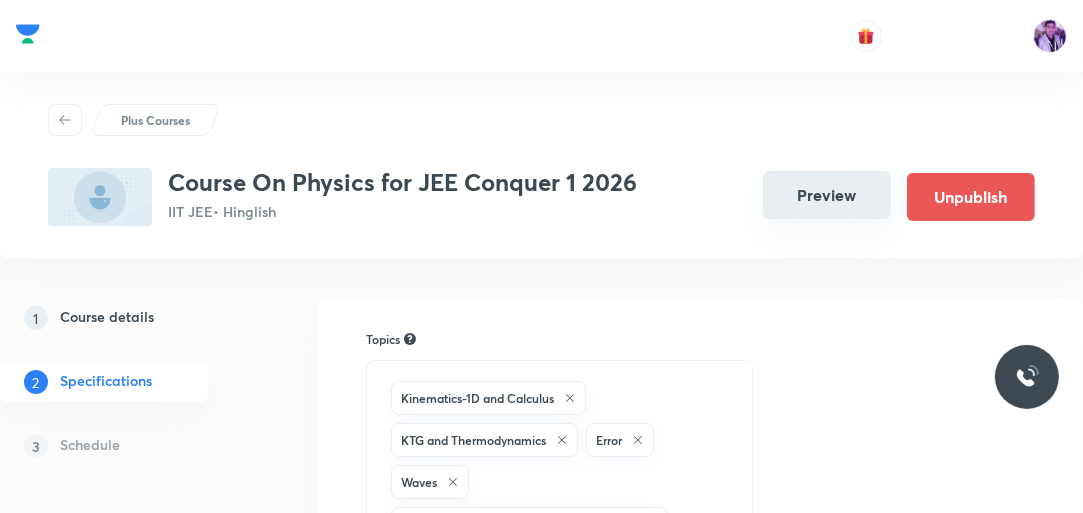 click on "Preview" at bounding box center (827, 195) 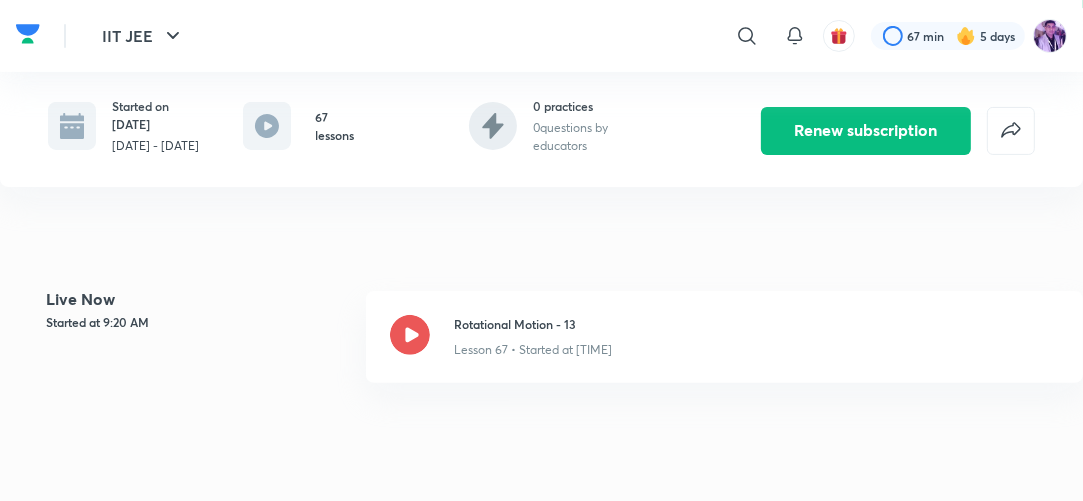 scroll, scrollTop: 400, scrollLeft: 0, axis: vertical 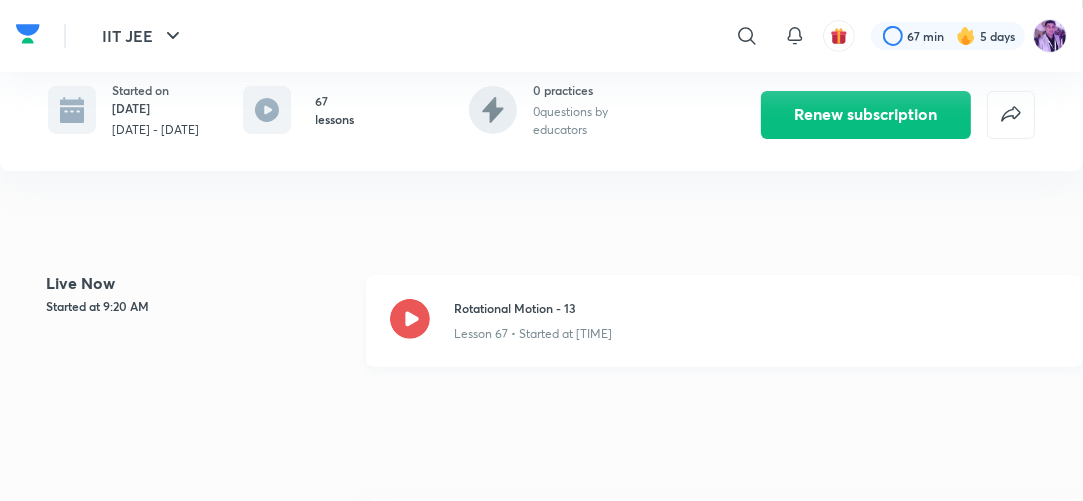 click 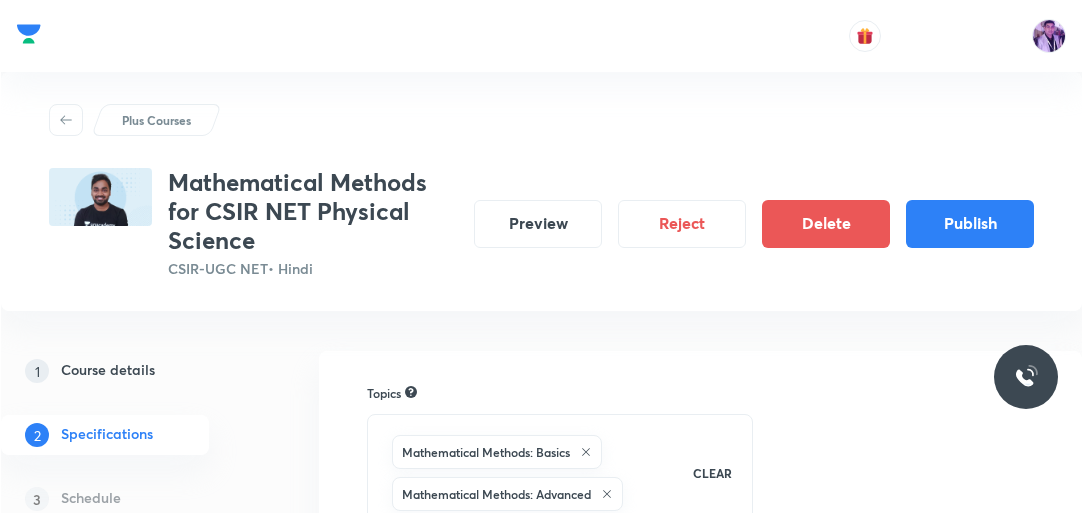 scroll, scrollTop: 0, scrollLeft: 0, axis: both 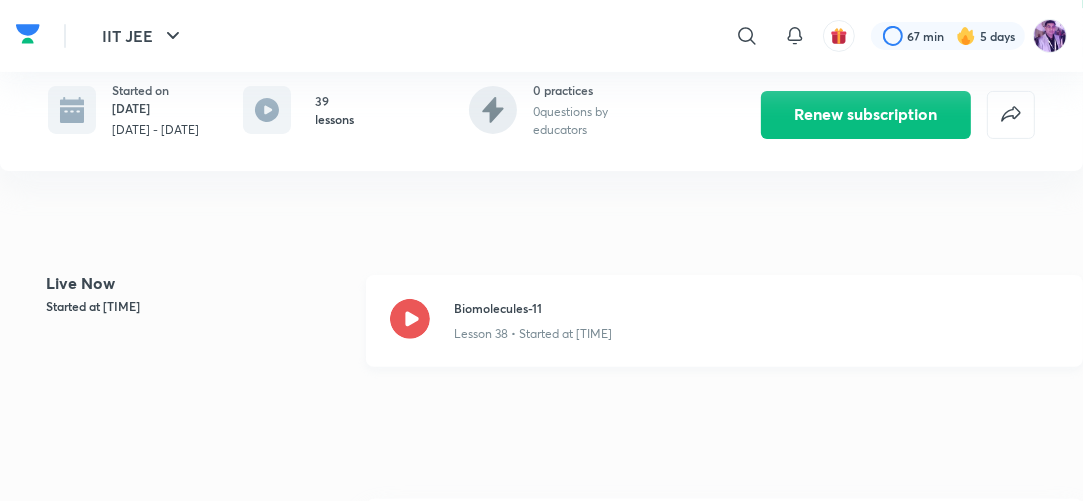click 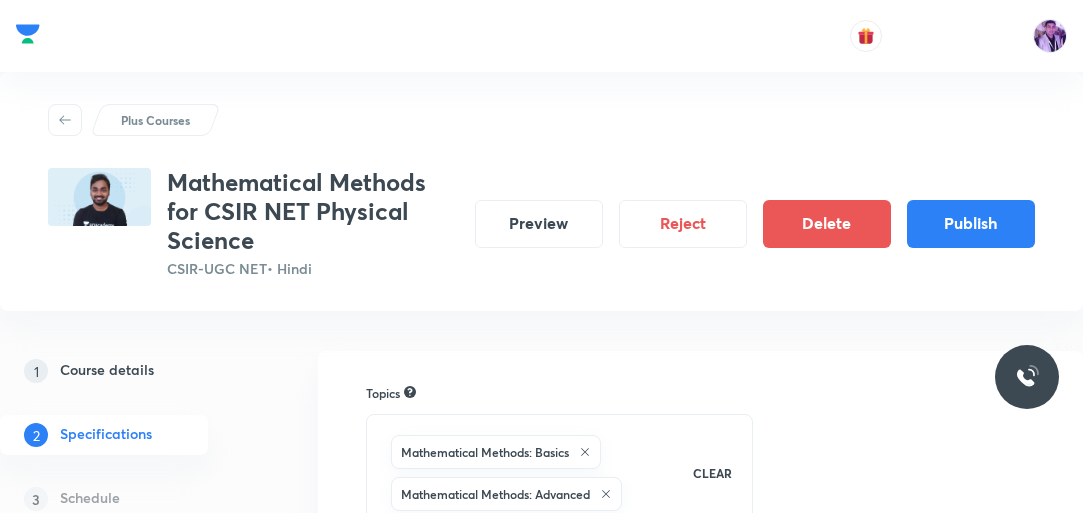 scroll, scrollTop: 0, scrollLeft: 0, axis: both 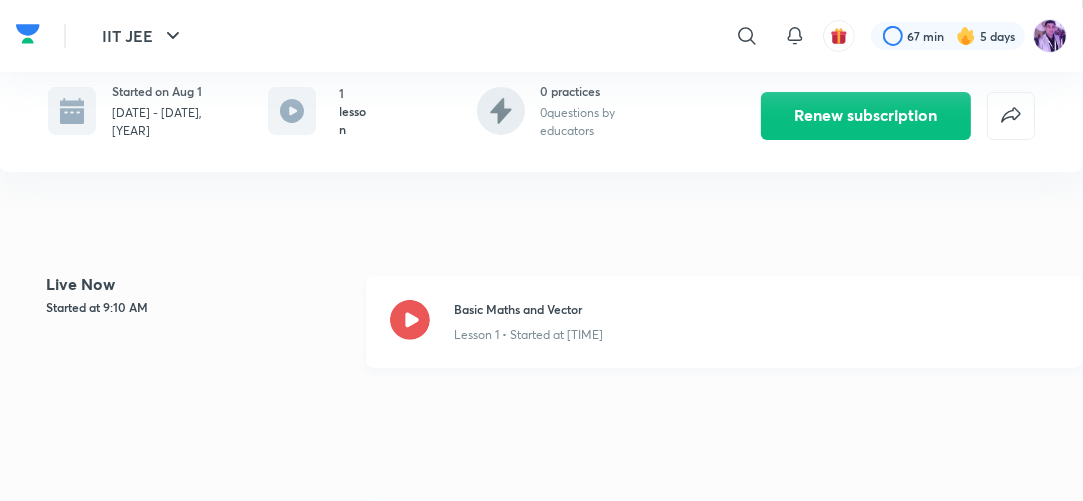 click 